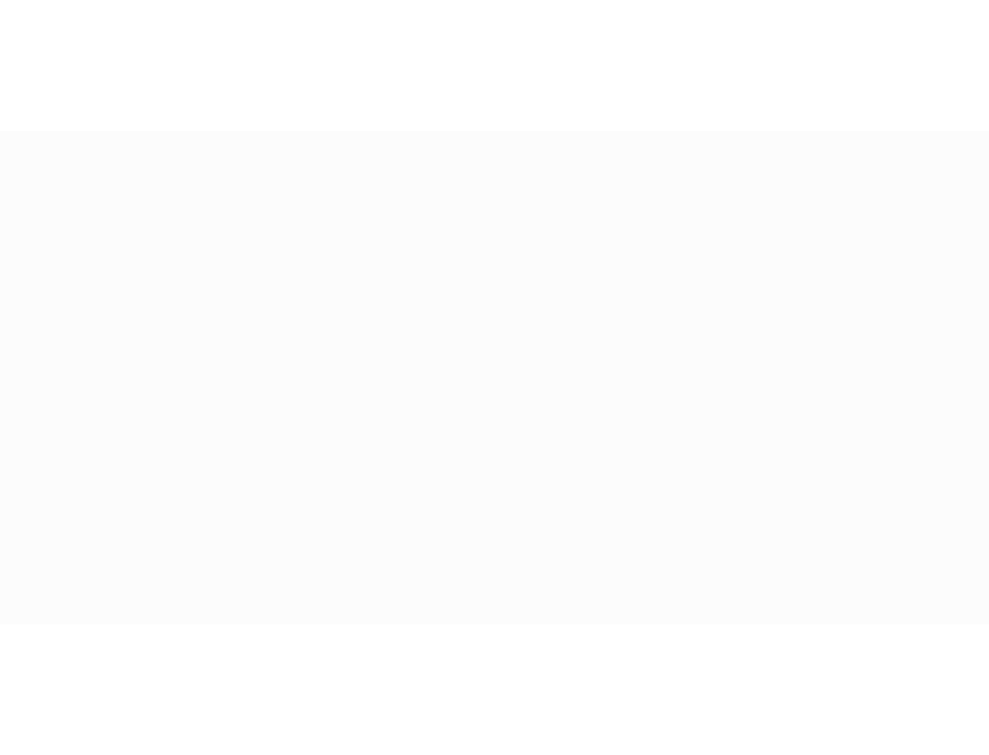scroll, scrollTop: 0, scrollLeft: 0, axis: both 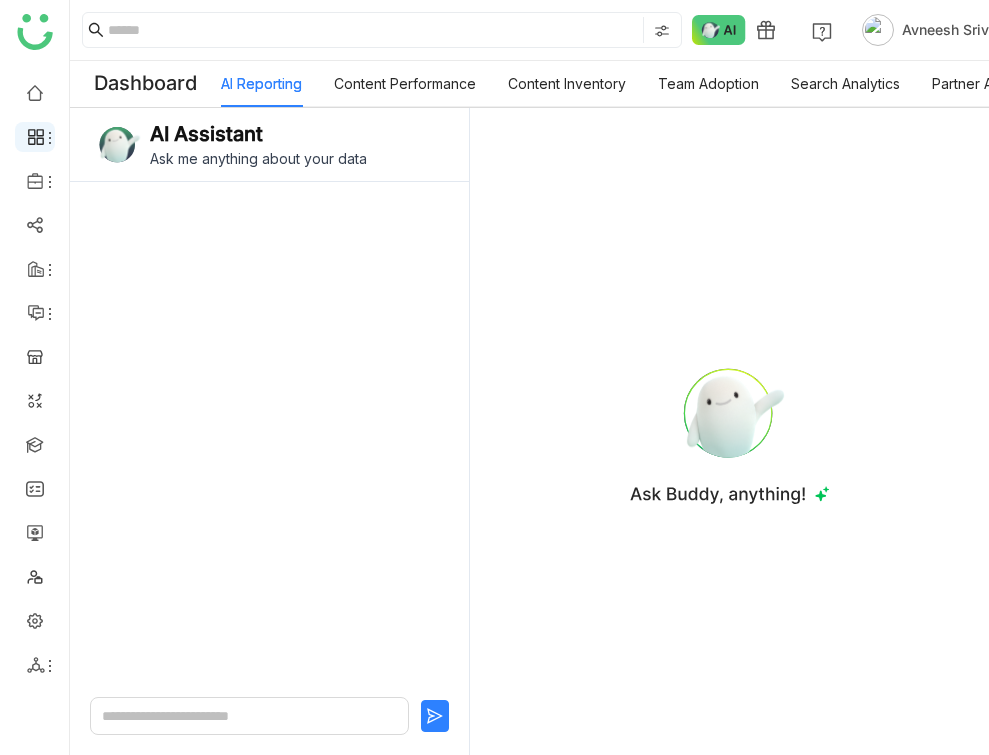 click 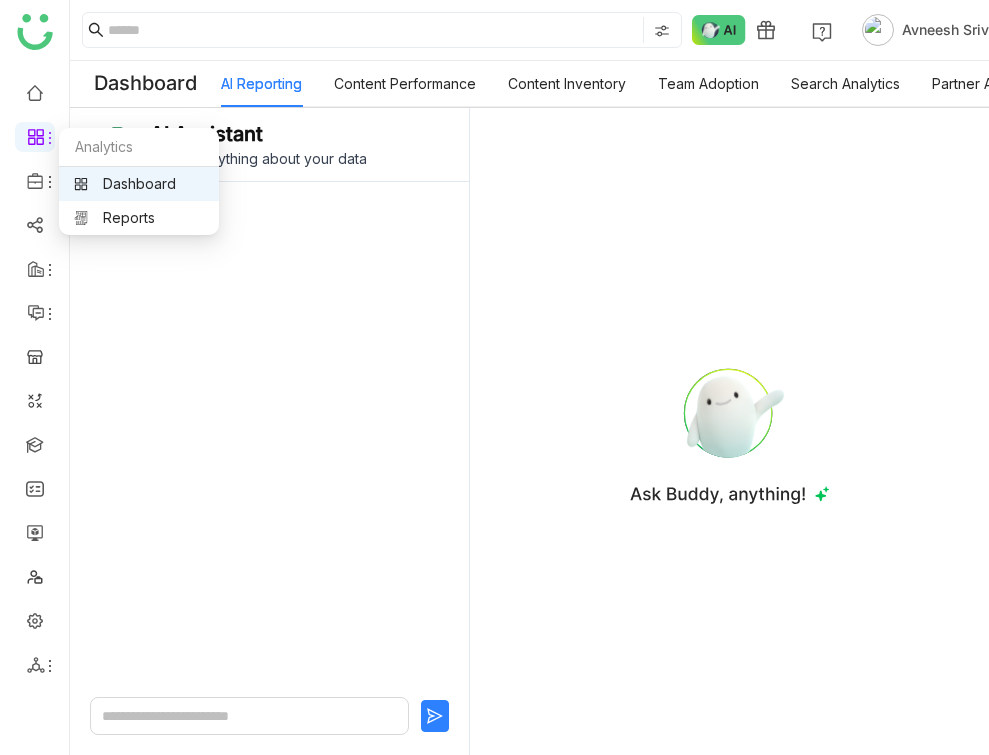click on "Dashboard" at bounding box center [139, 184] 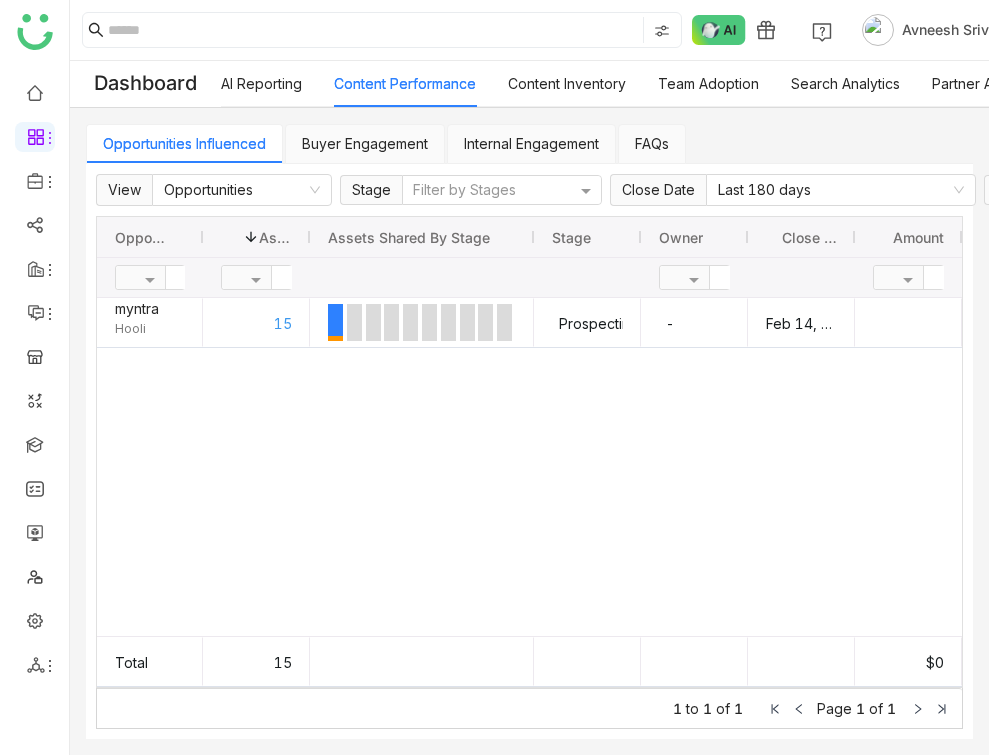 click on "Team Adoption" at bounding box center (708, 83) 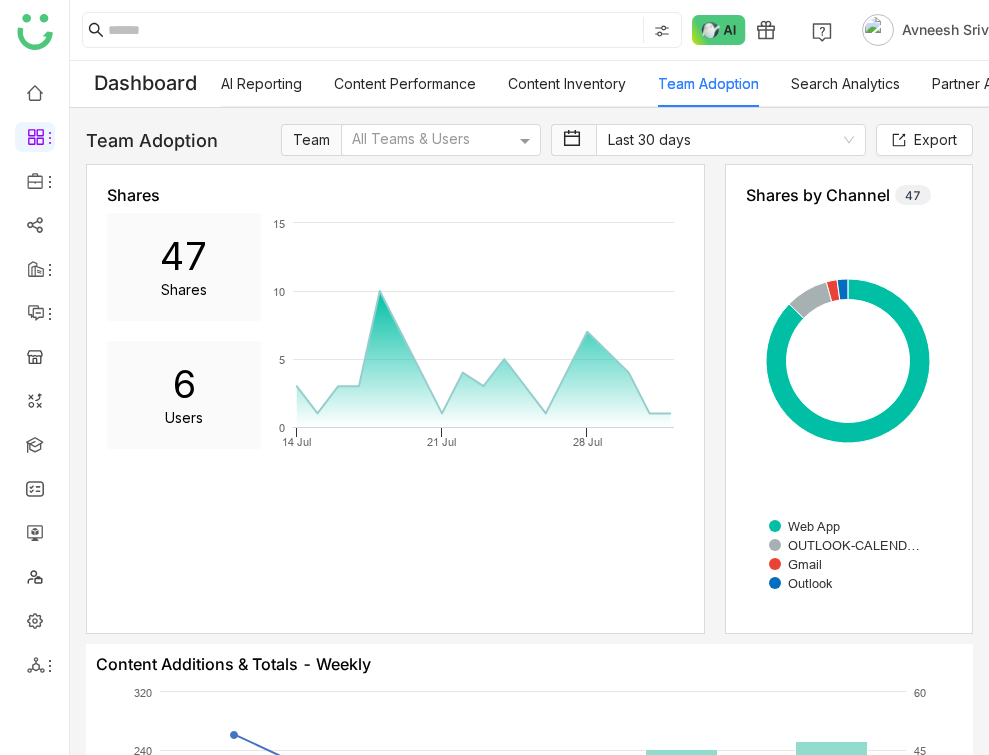 click on "Search Analytics" at bounding box center [845, 83] 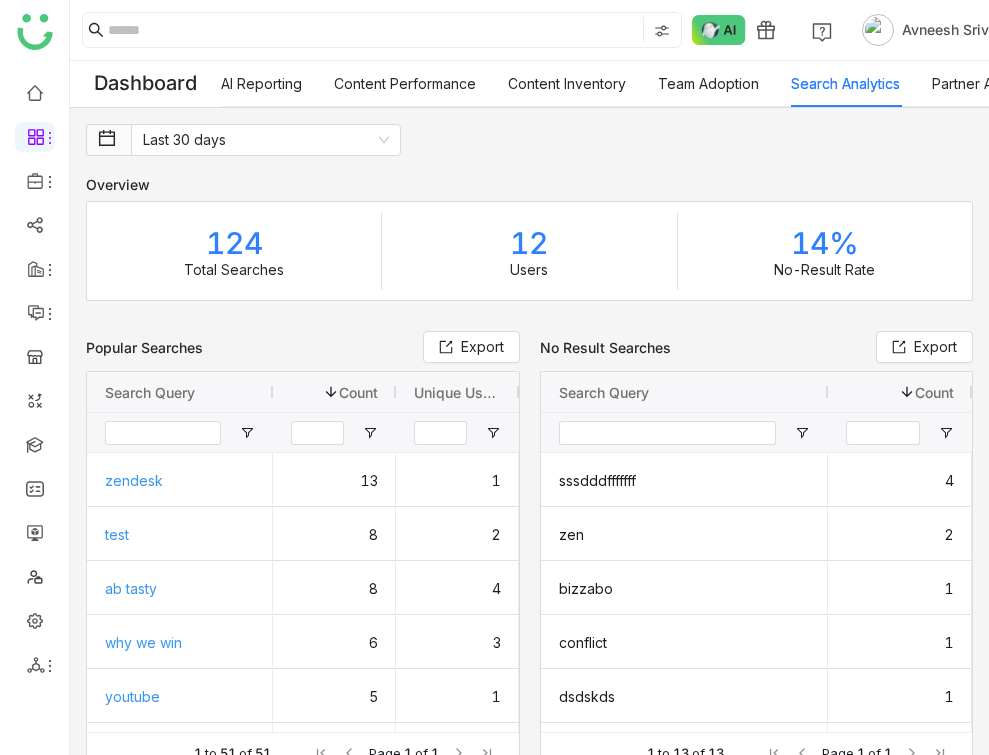 click on "Partner Analytics" at bounding box center (987, 83) 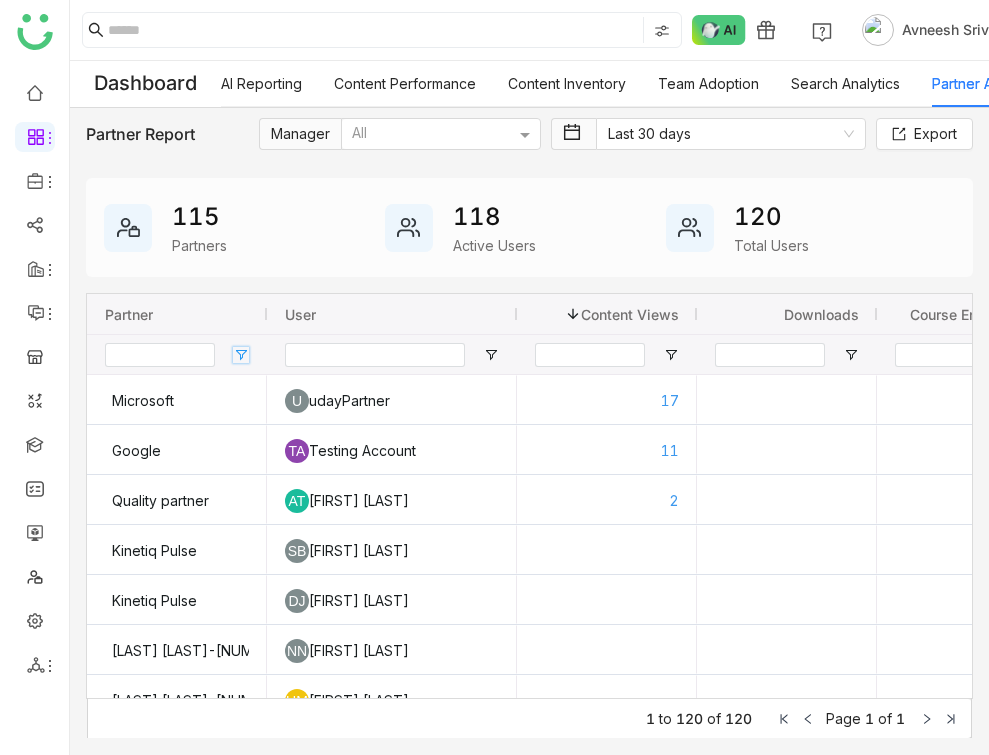 click 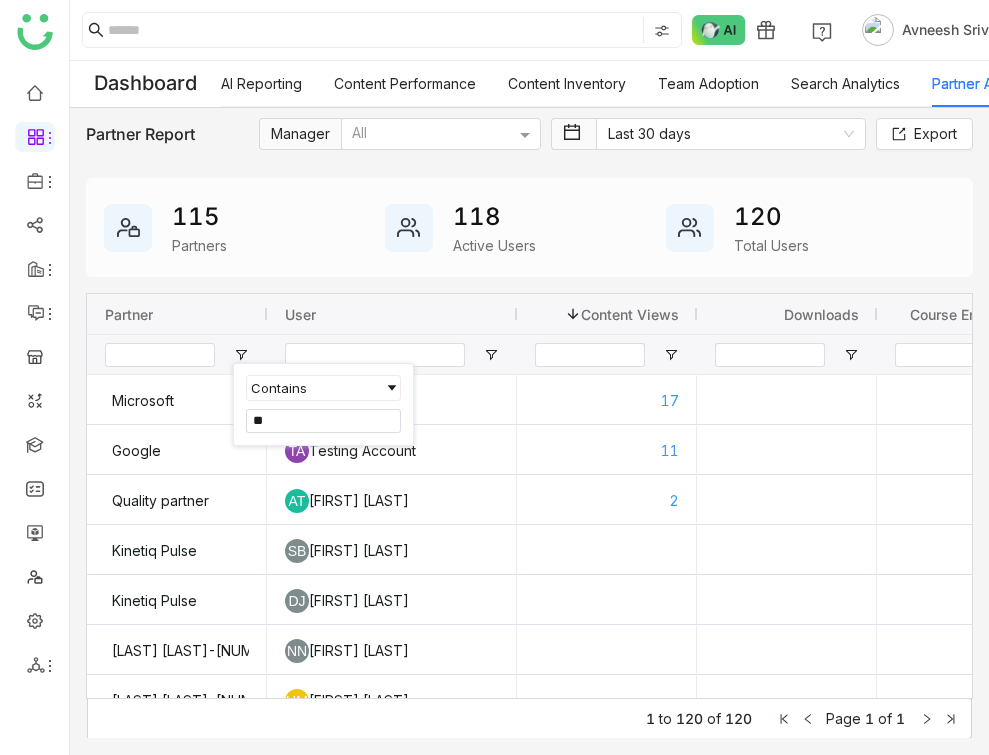 type on "***" 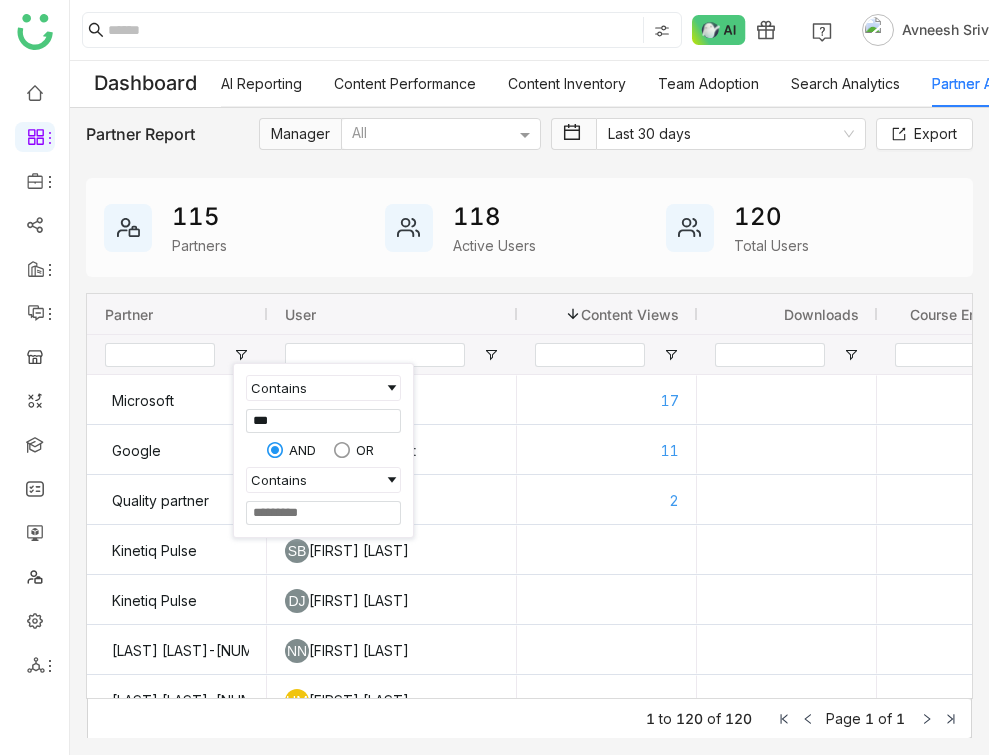 type on "***" 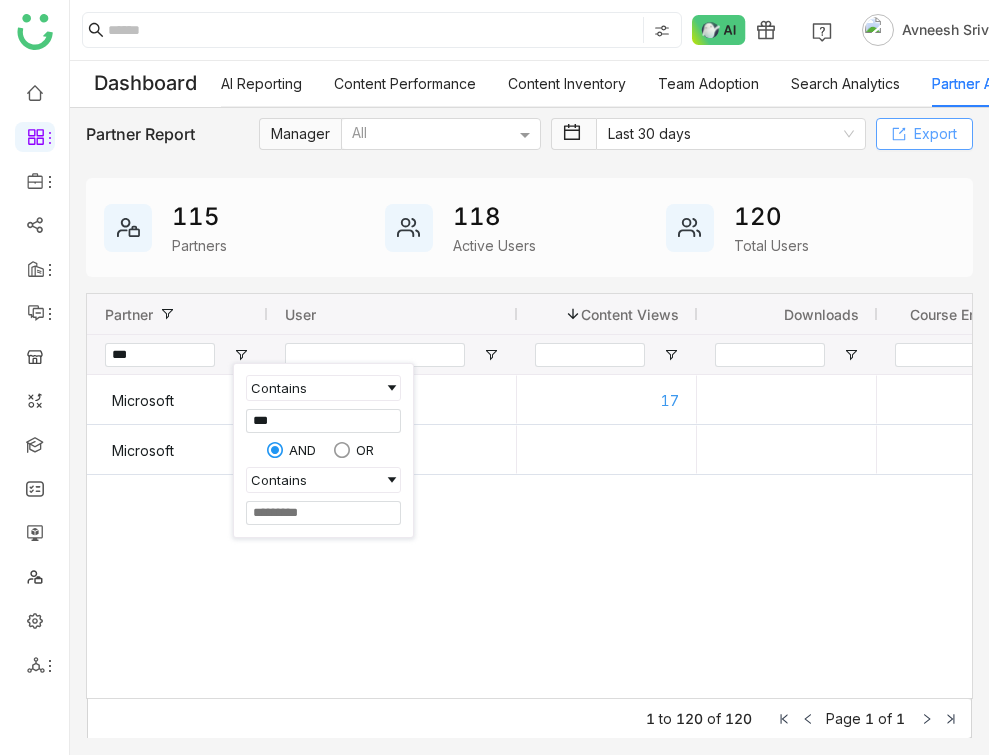 type on "***" 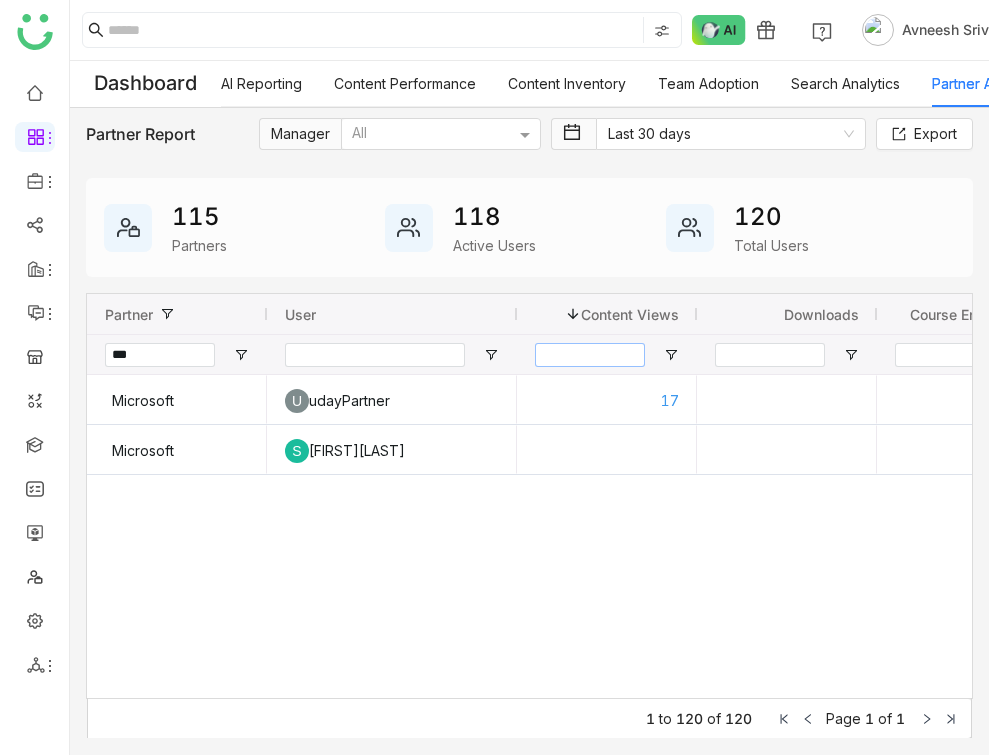 click at bounding box center (590, 355) 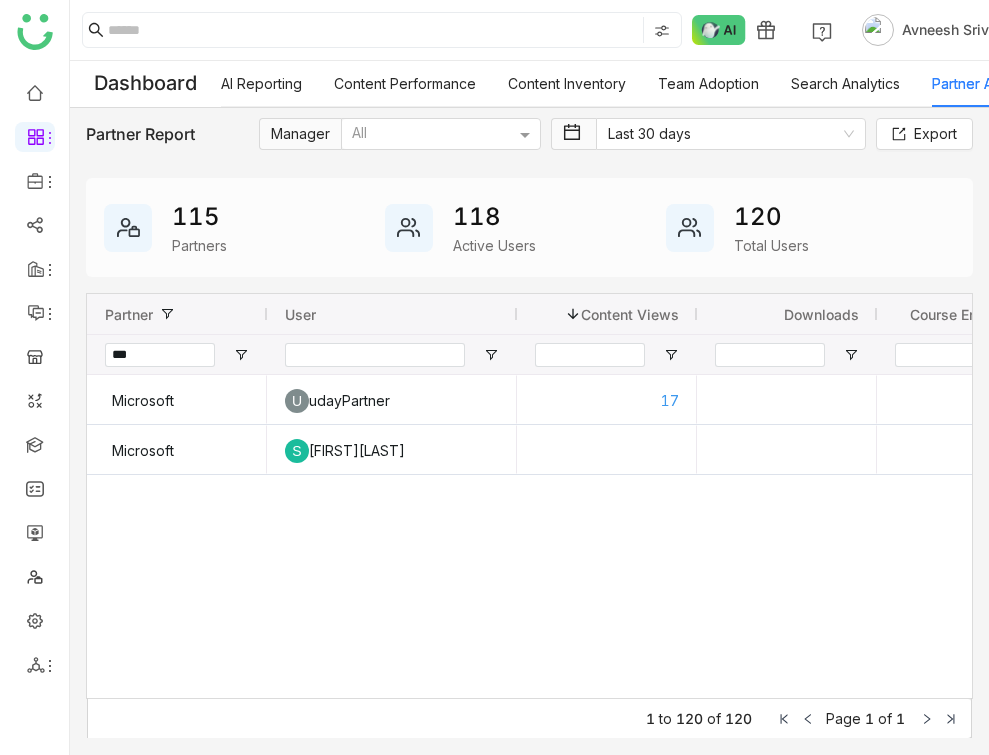 click 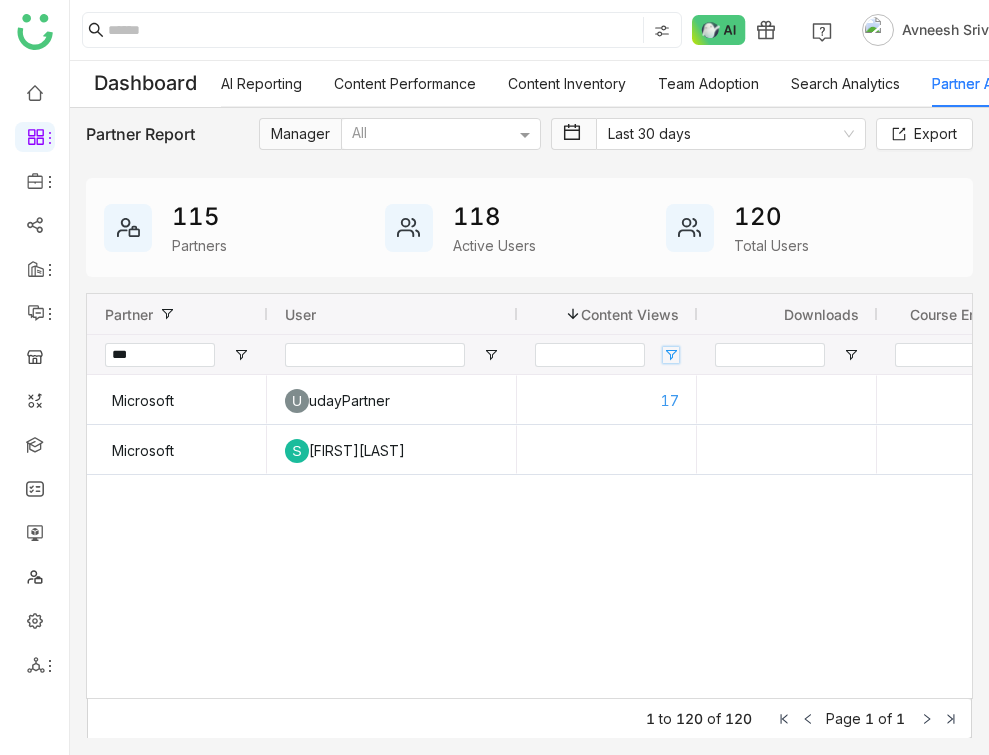 click 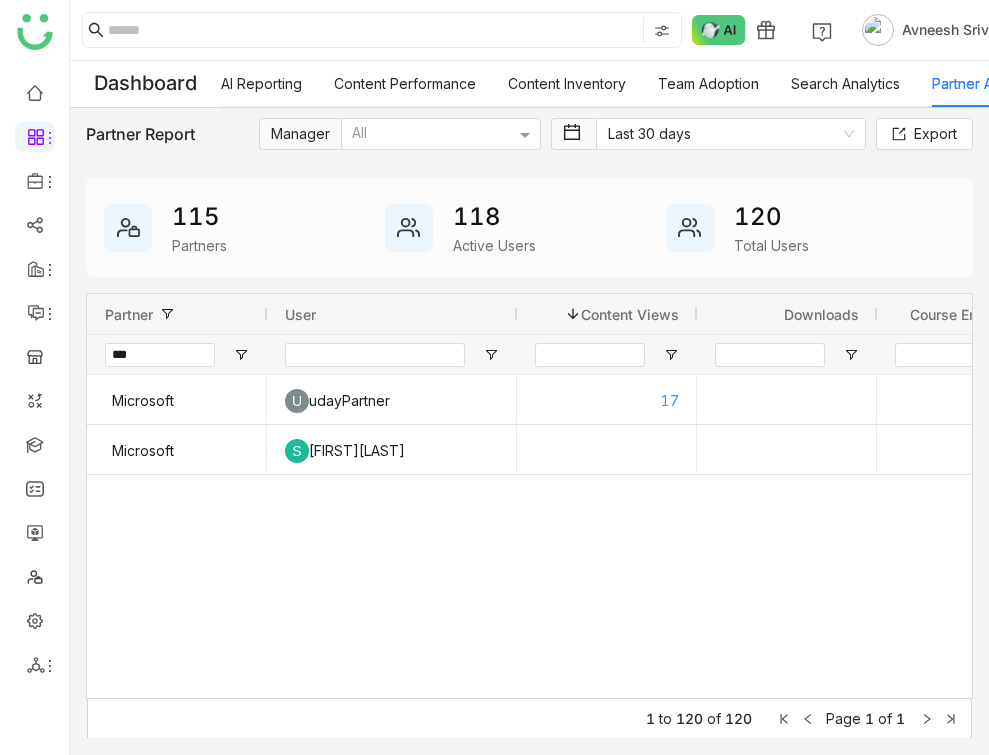 click on "Active Users" 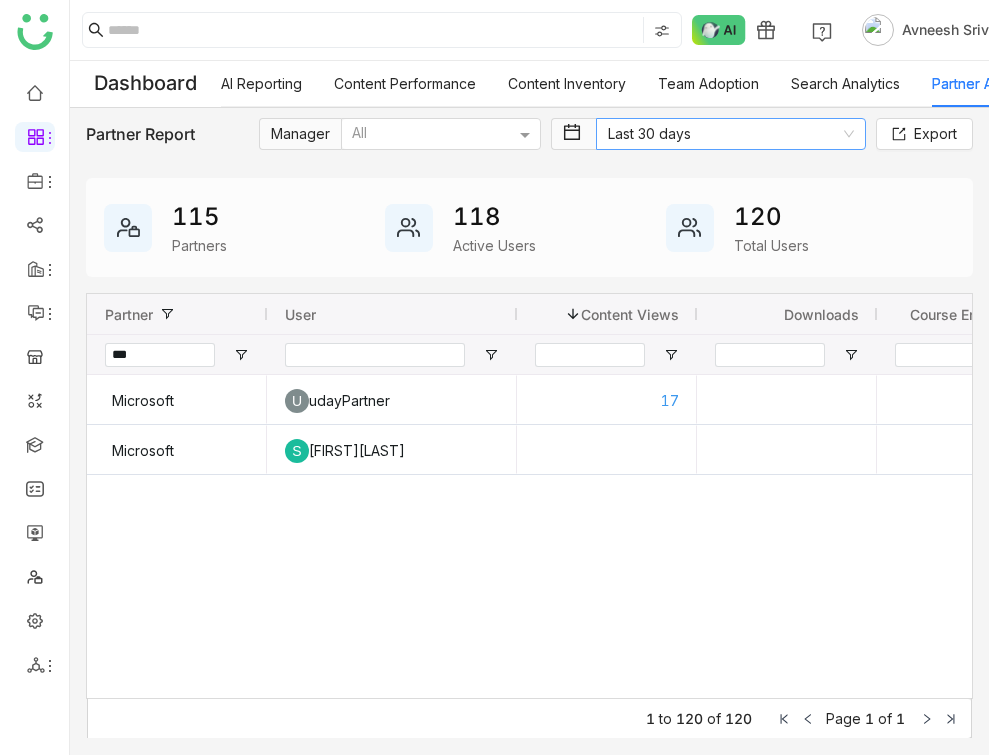 click on "Last 30 days" 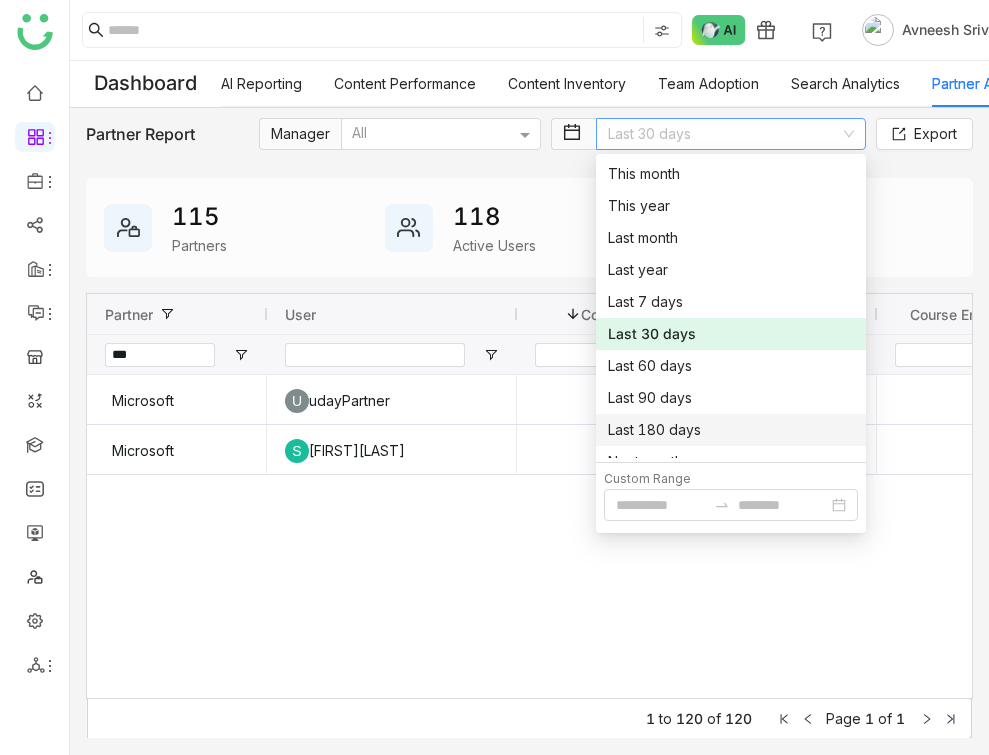 click on "Last 180 days" at bounding box center (731, 430) 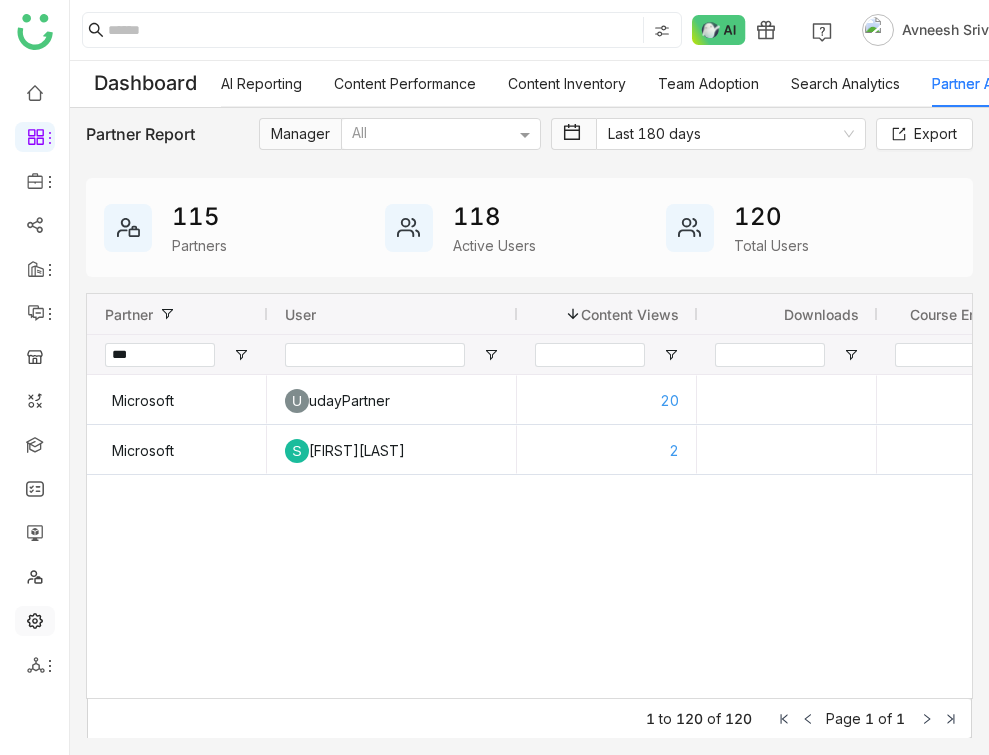 click at bounding box center [35, 619] 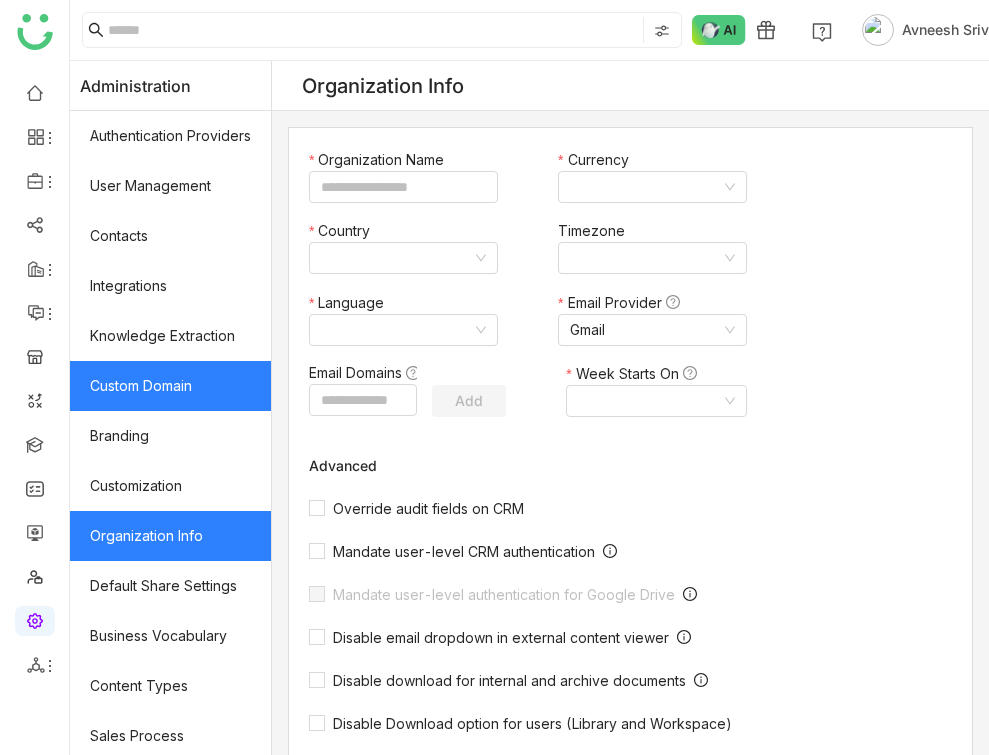 type on "*******" 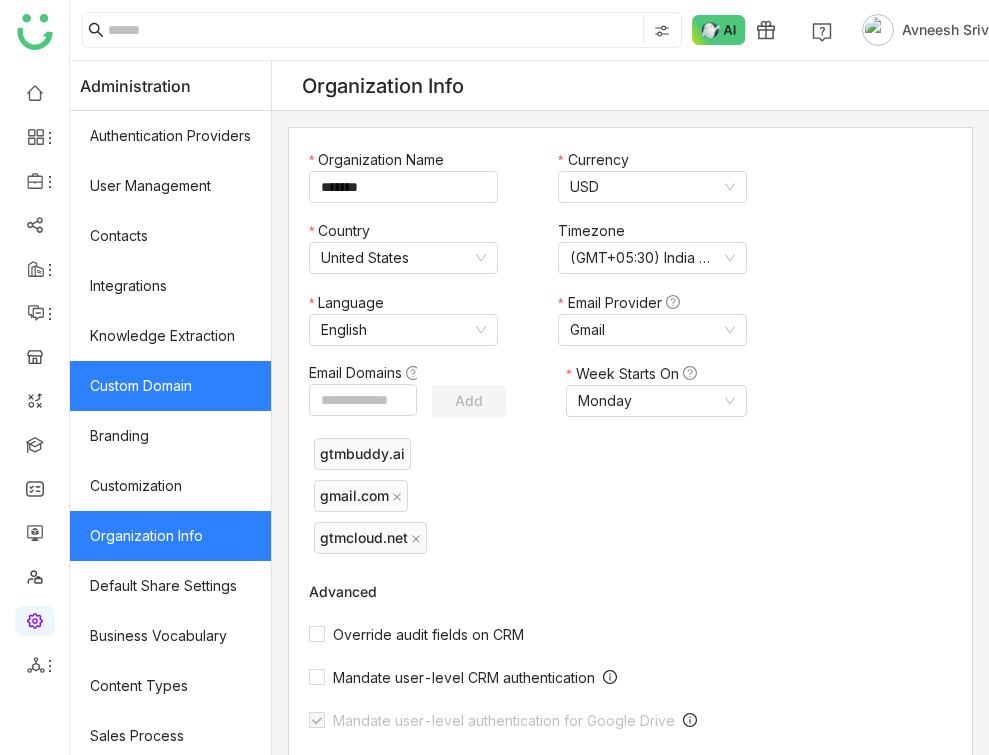 scroll, scrollTop: 306, scrollLeft: 0, axis: vertical 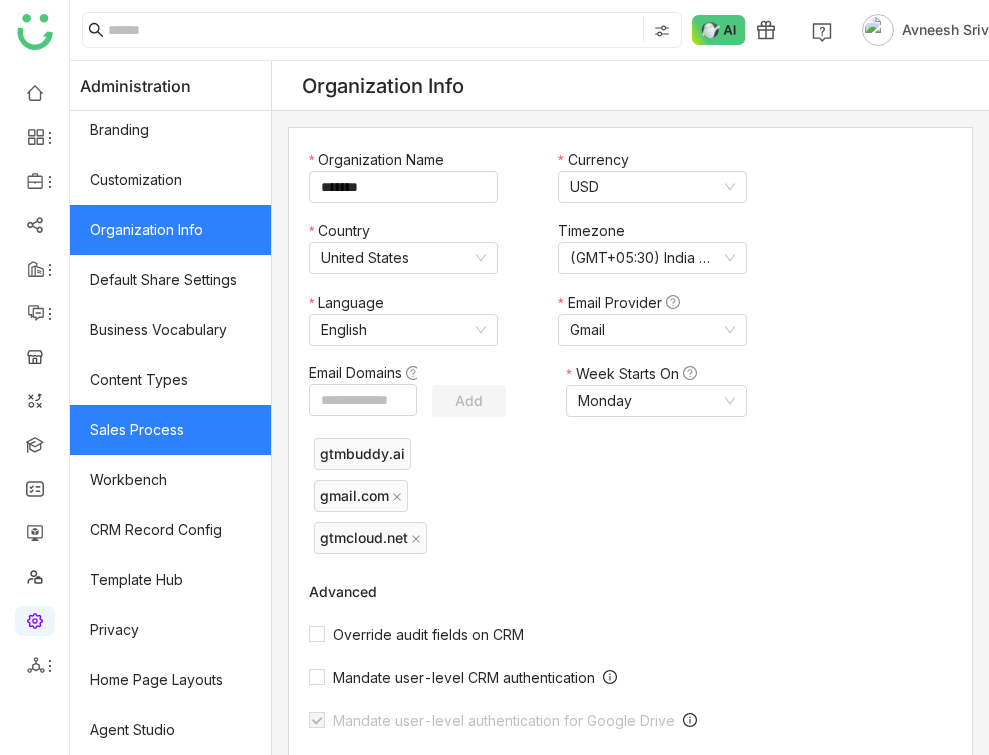 click on "Sales Process" 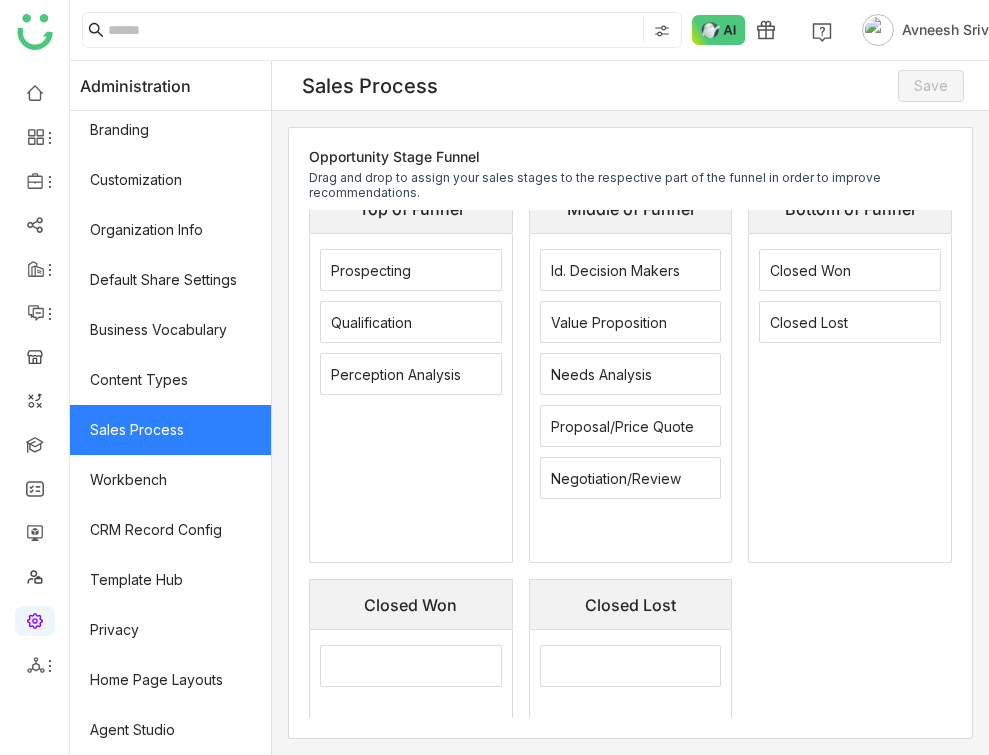 scroll, scrollTop: 200, scrollLeft: 0, axis: vertical 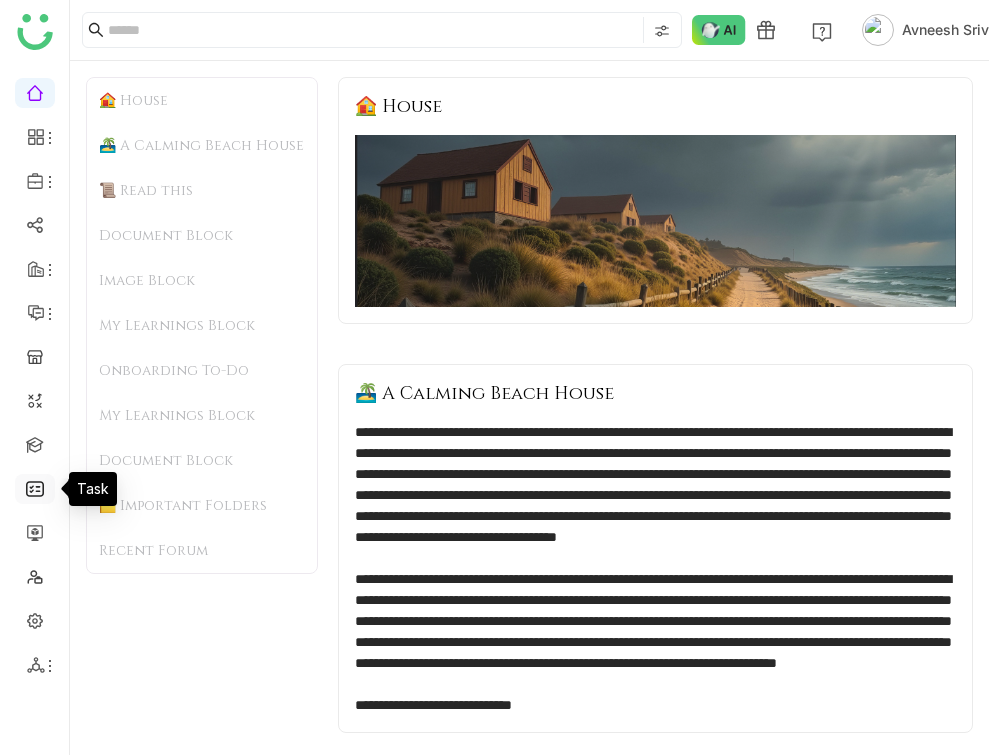 click at bounding box center (35, 487) 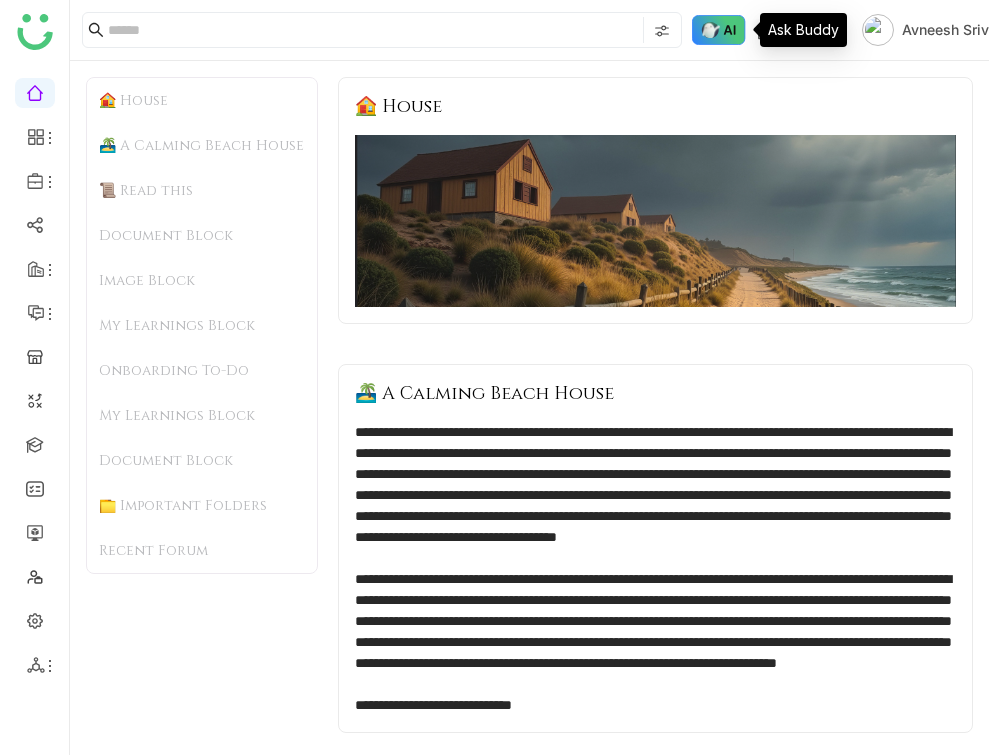 click 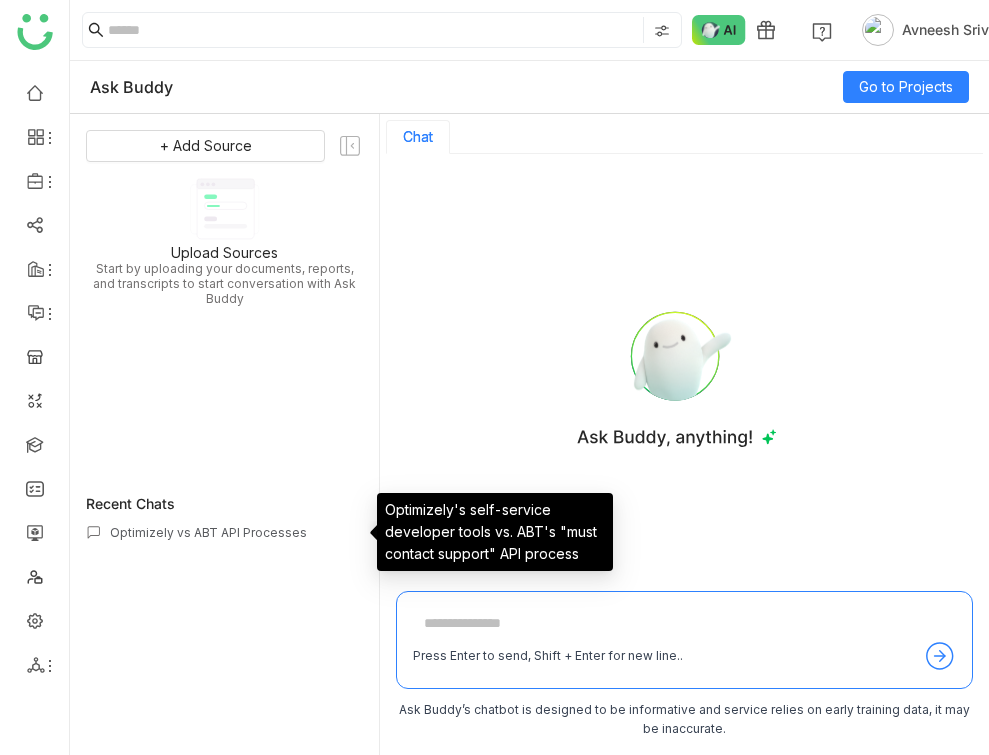 click on "Optimizely vs ABT API Processes" 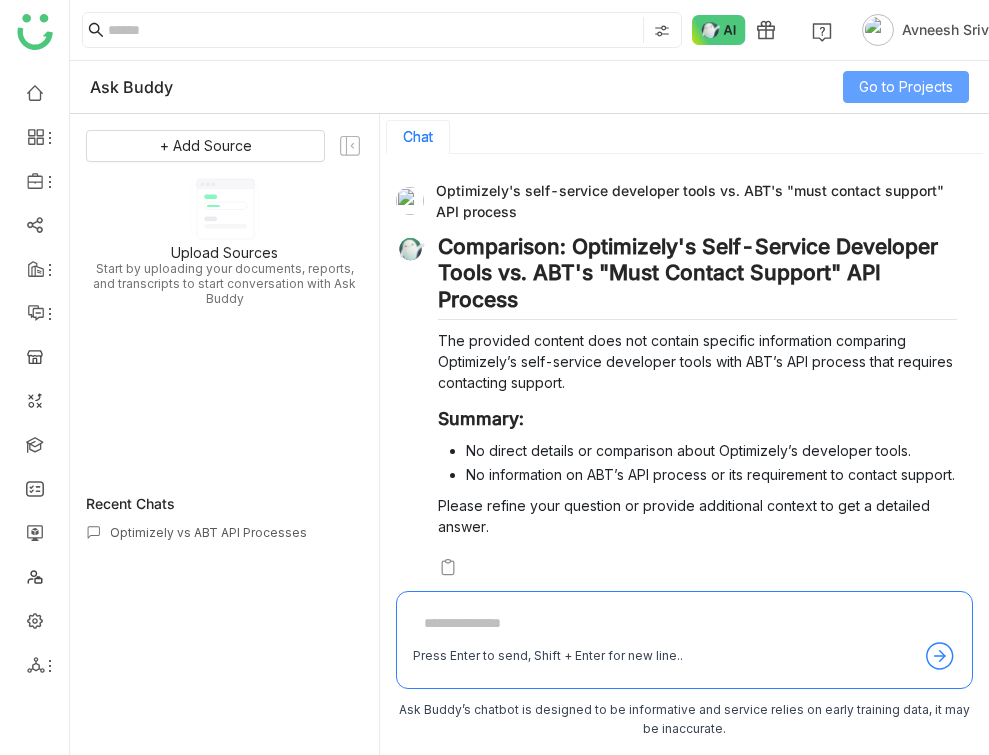click on "Go to Projects" 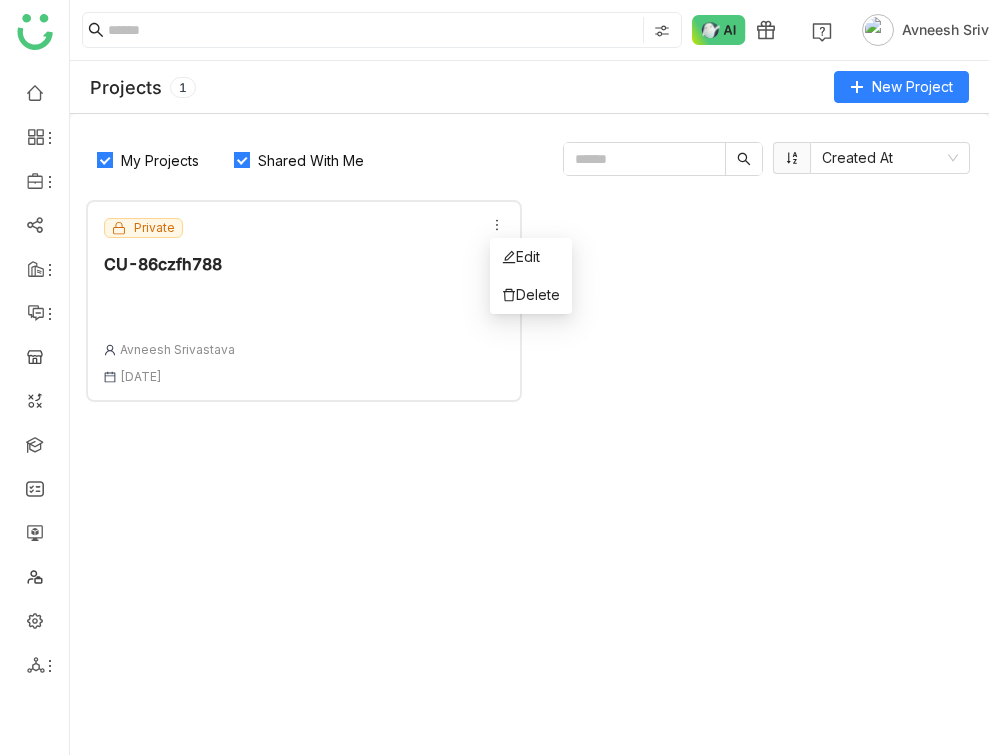 click 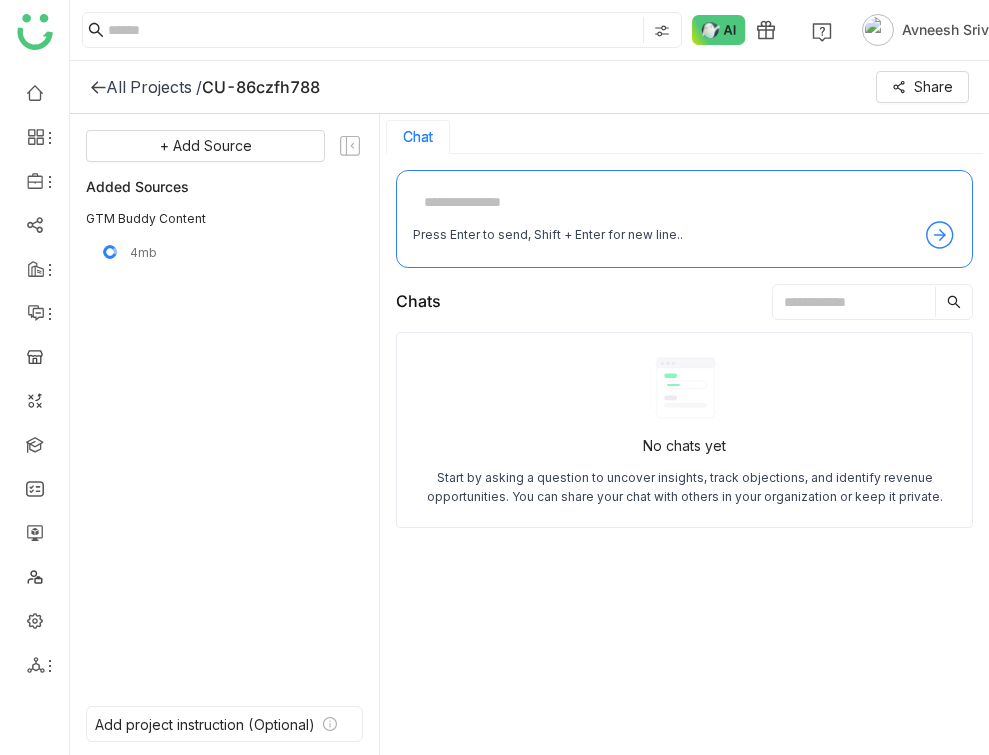 click 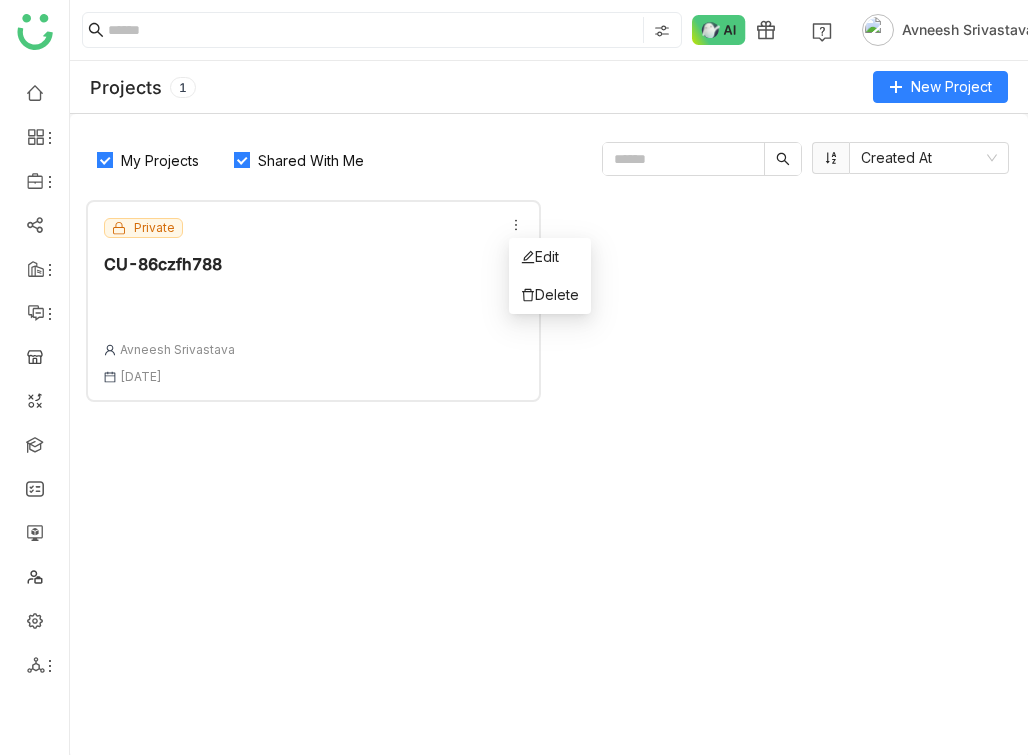click 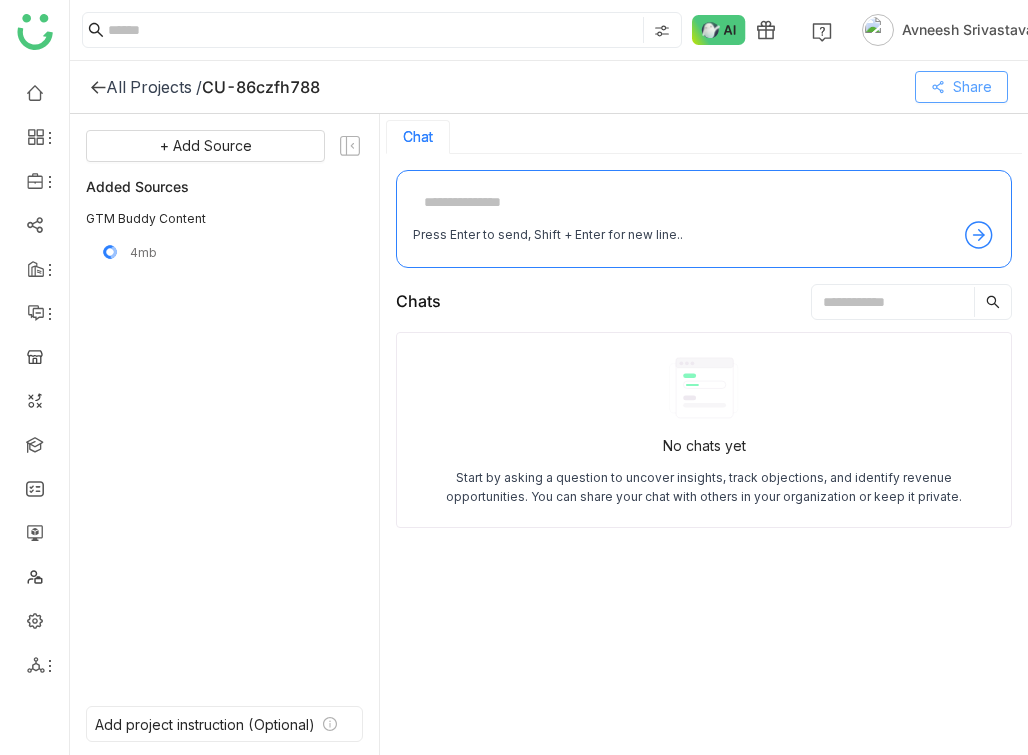 click on "Share" 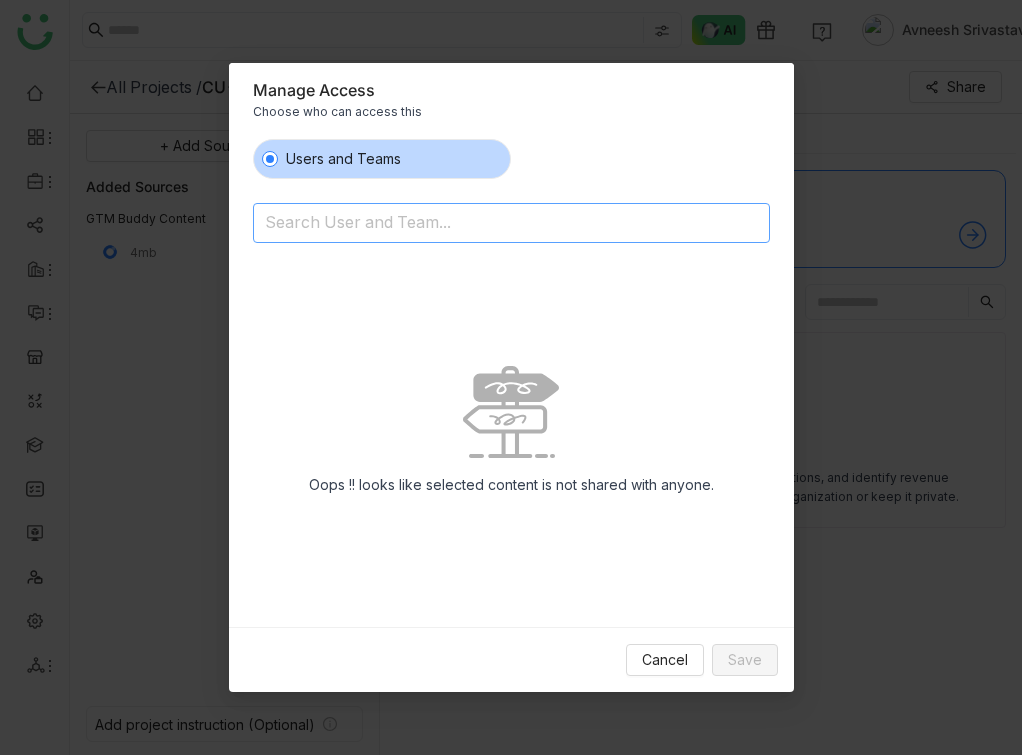 click at bounding box center [460, 225] 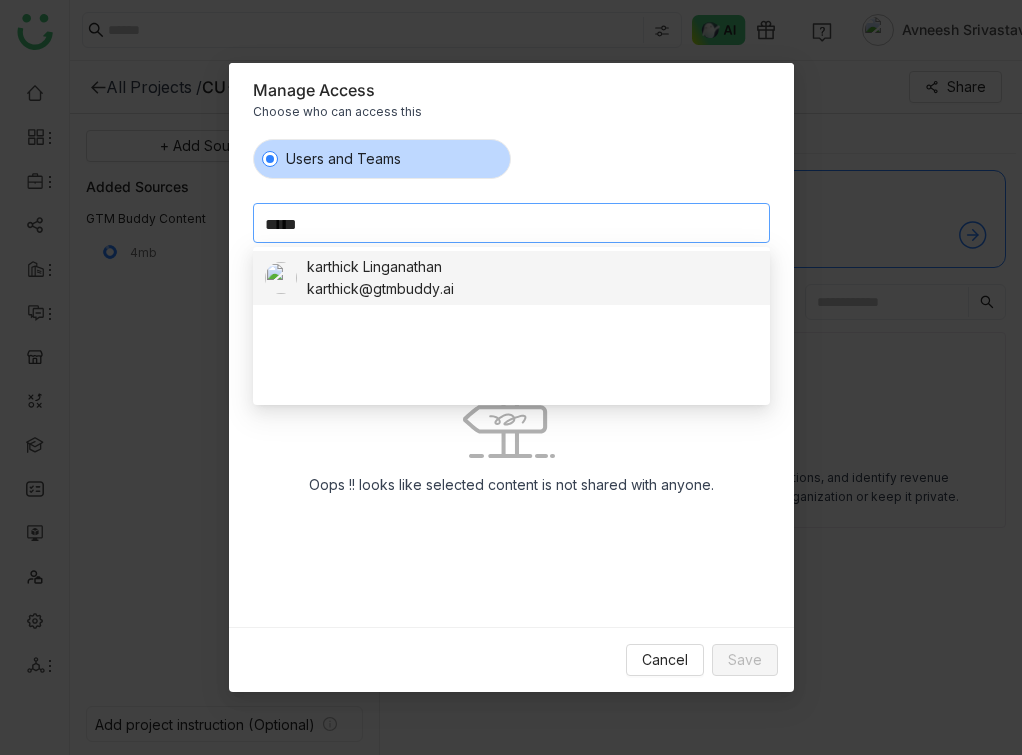 type on "*****" 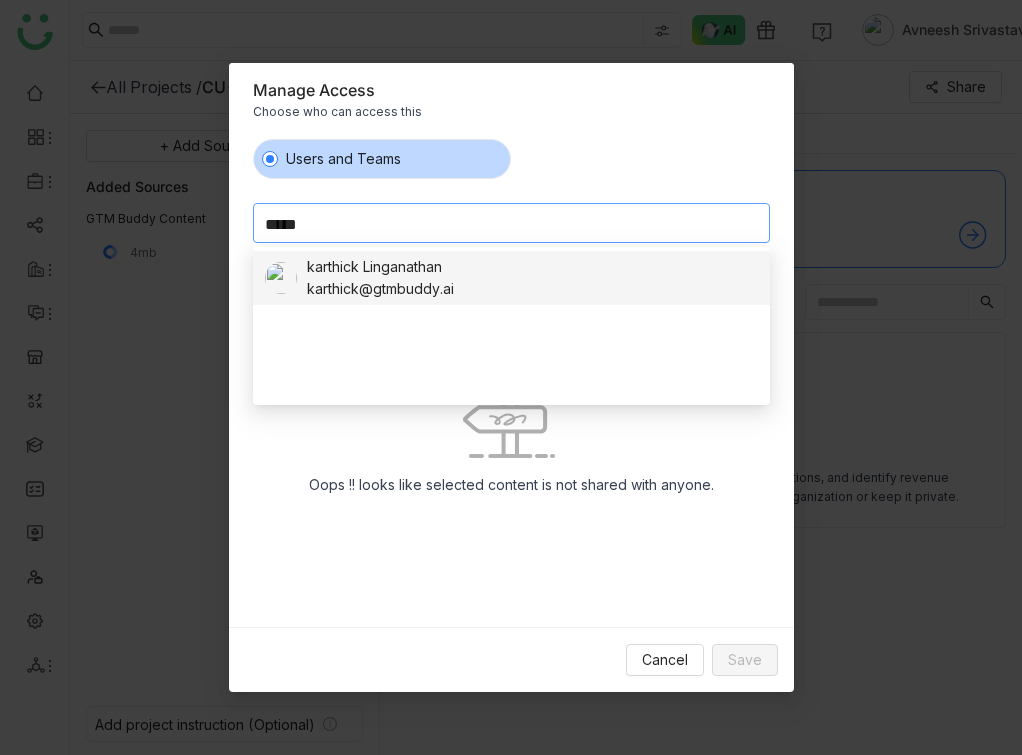 type 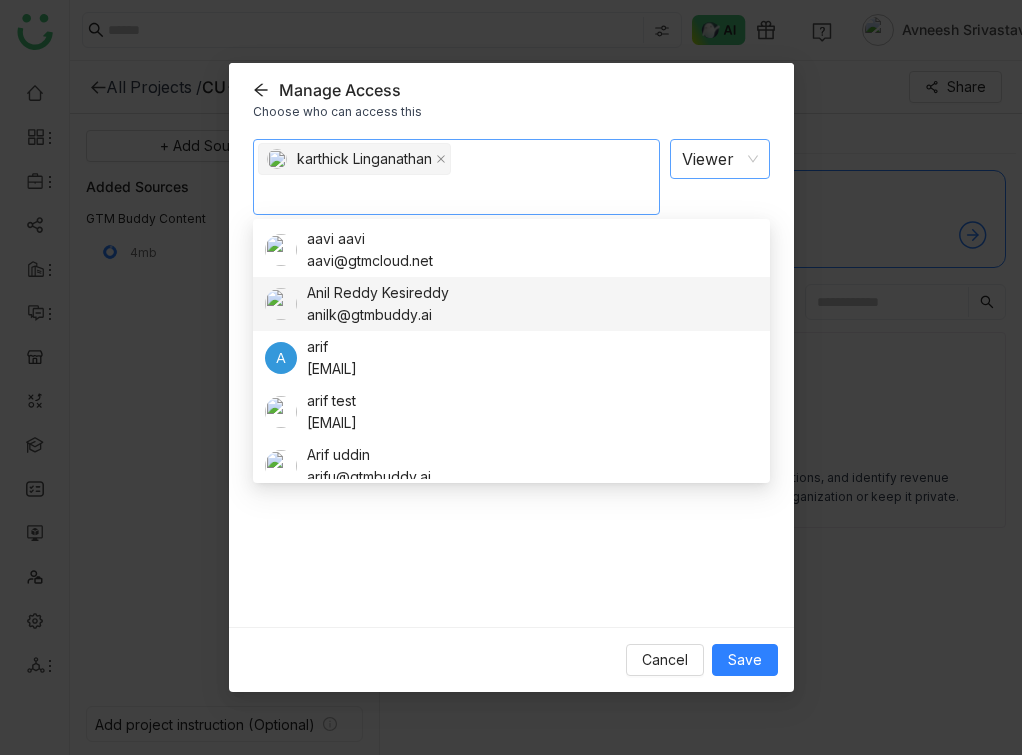 click on "Viewer" 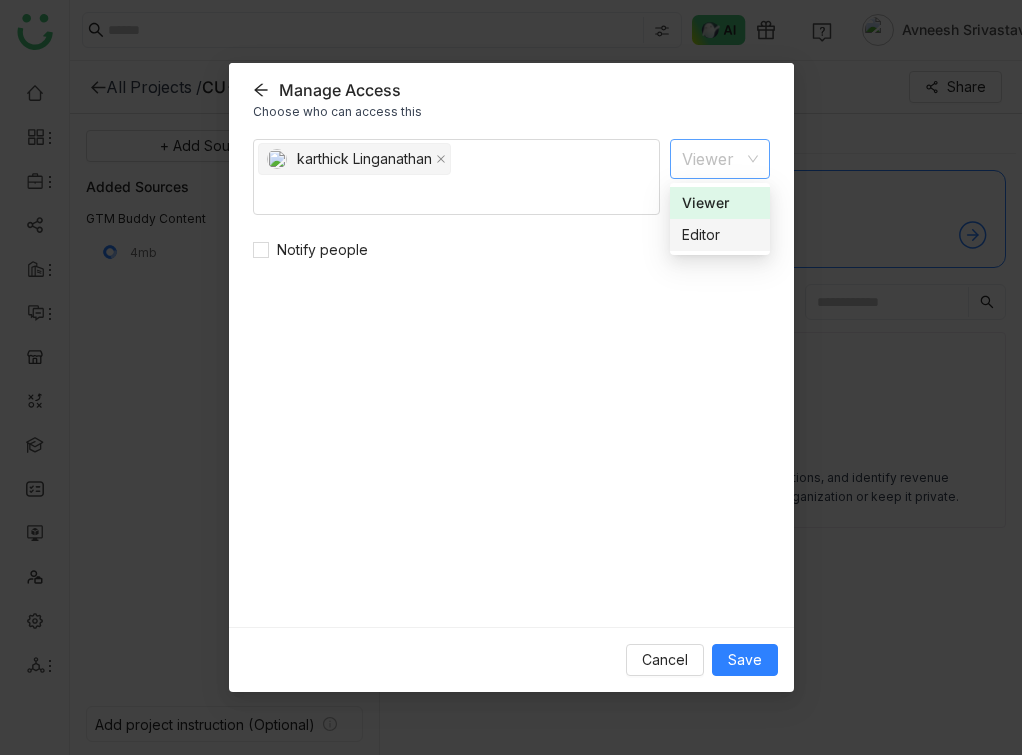 click on "Editor" at bounding box center [720, 235] 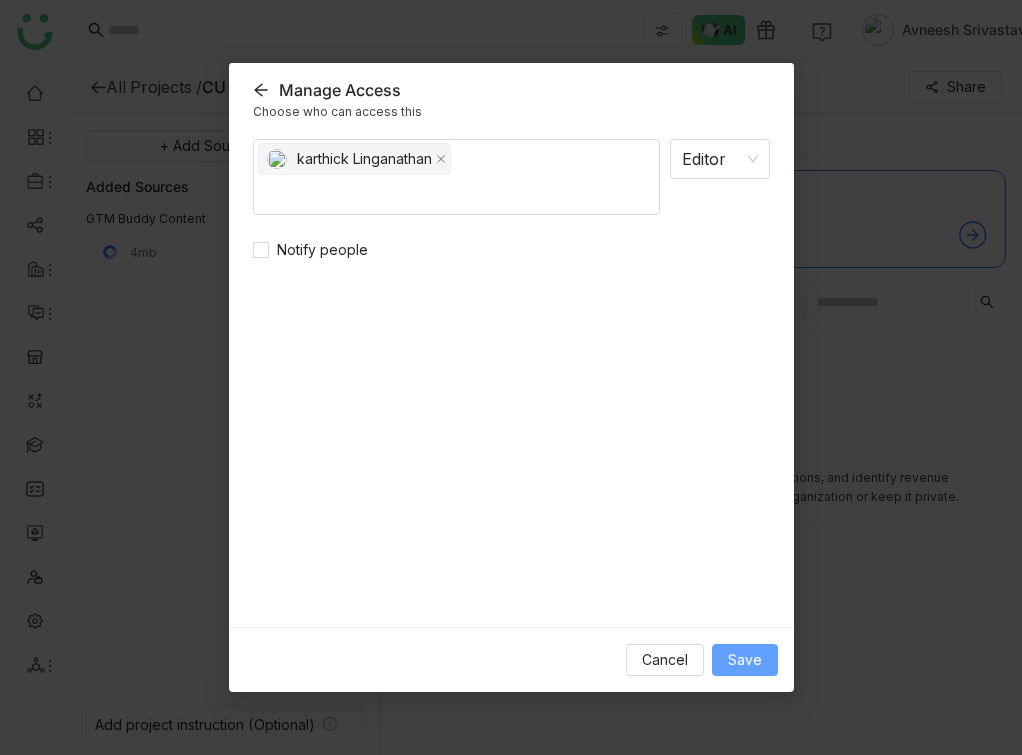 click on "Save" at bounding box center (745, 660) 